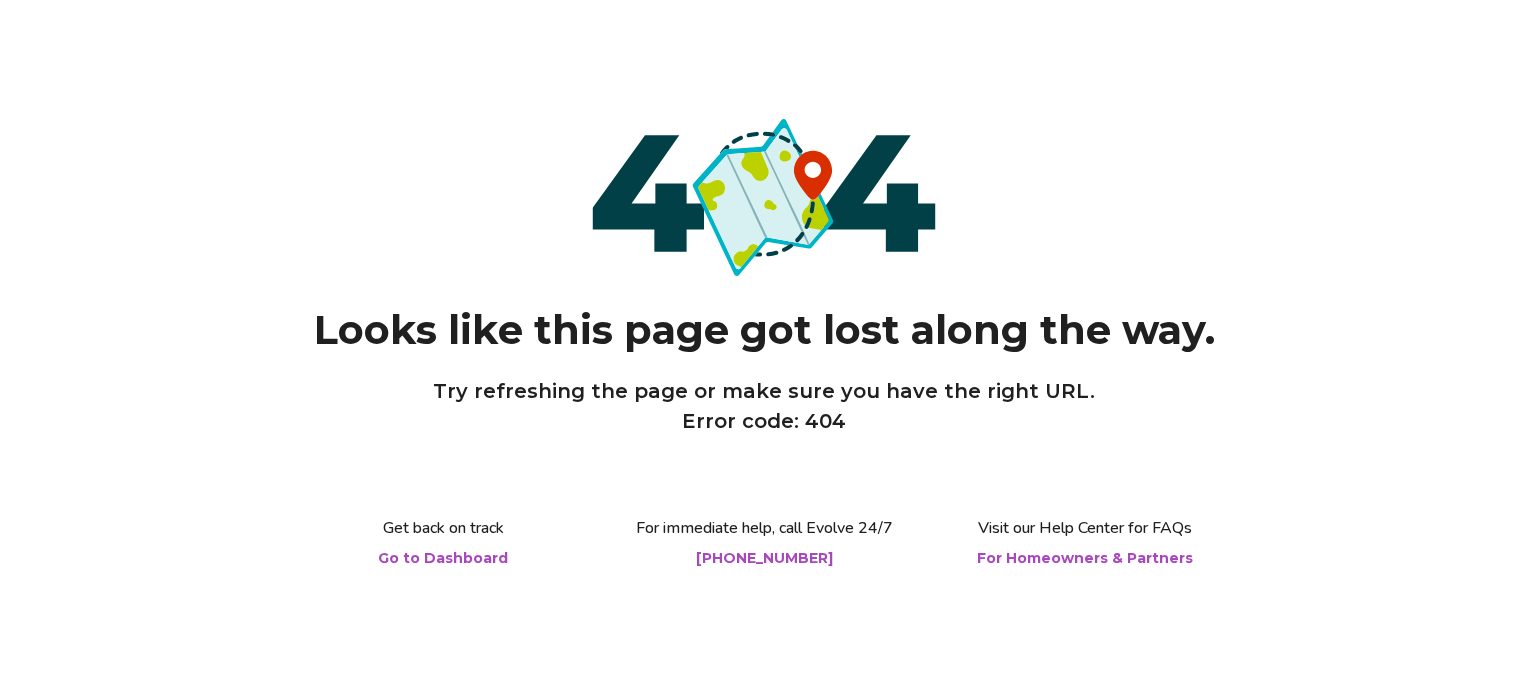 scroll, scrollTop: 0, scrollLeft: 0, axis: both 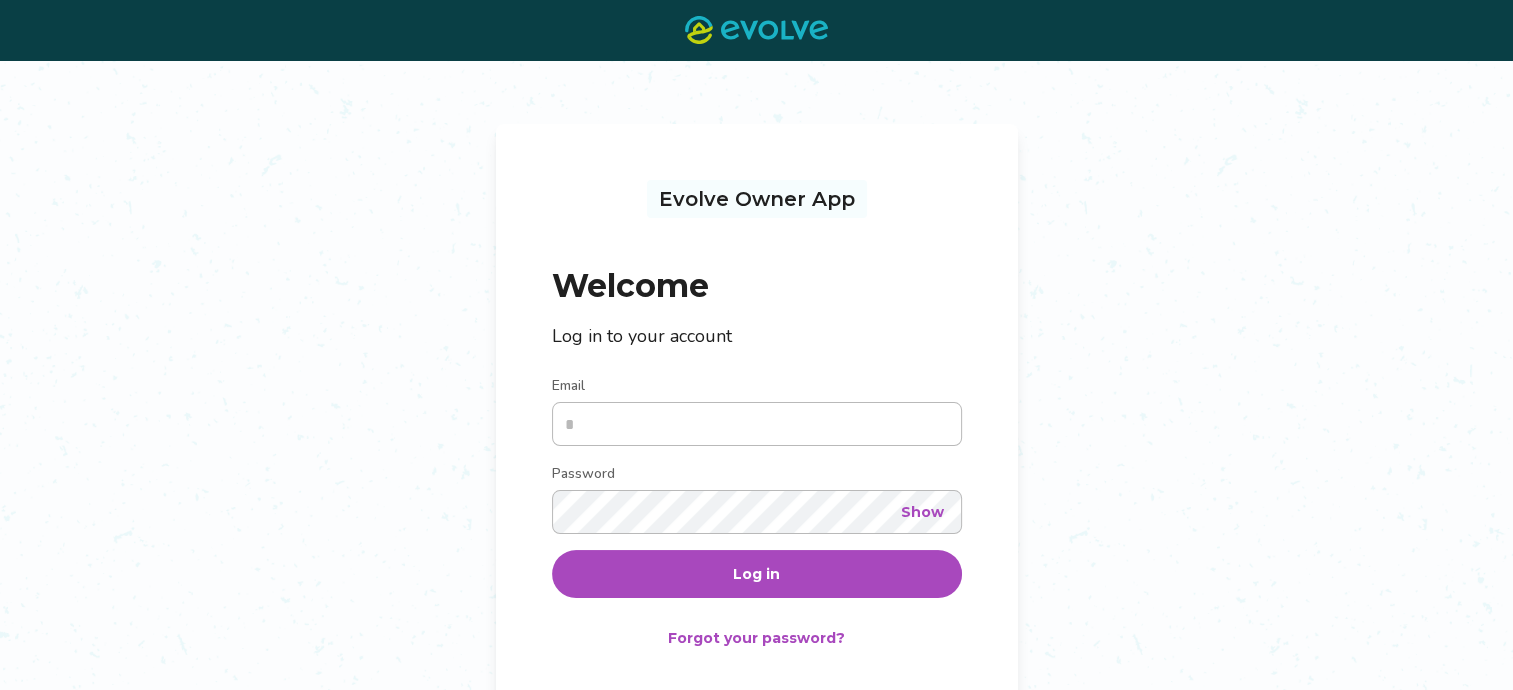type on "**********" 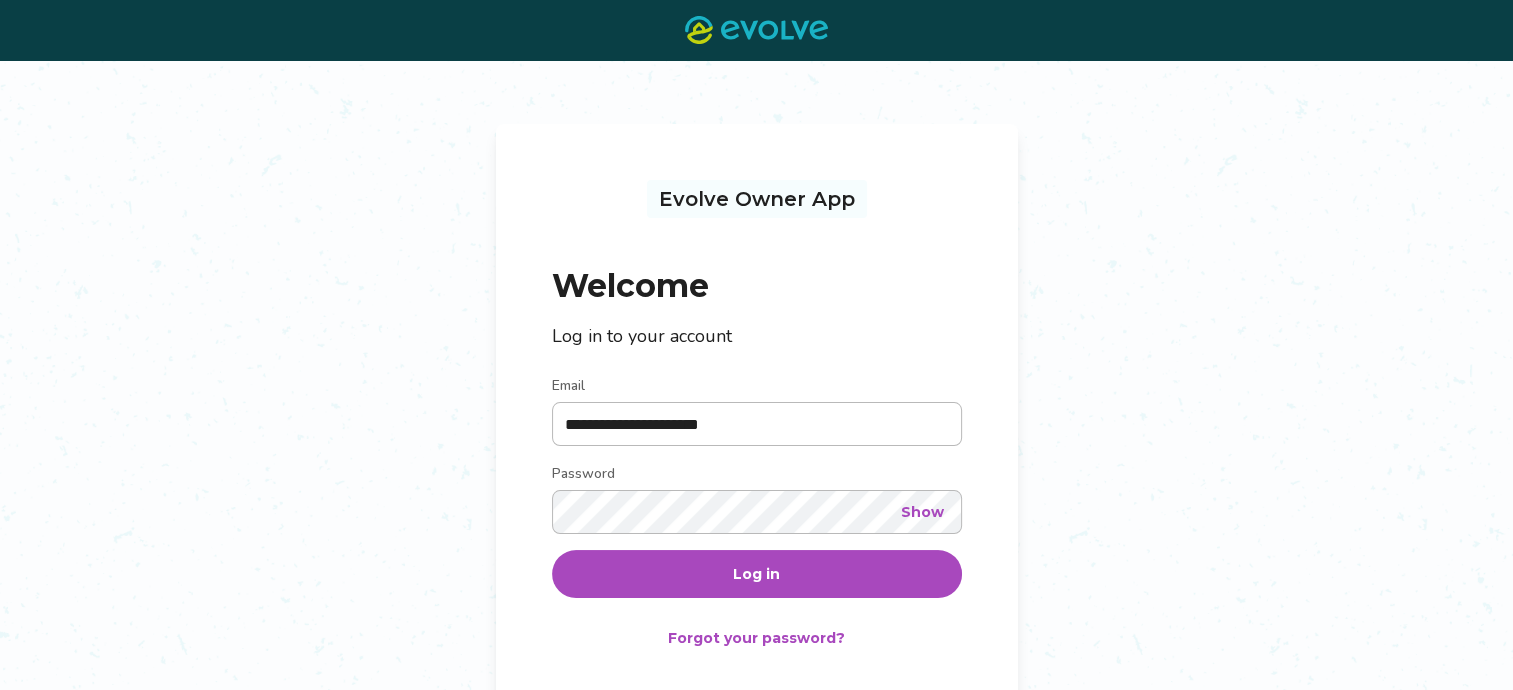 click on "Log in" at bounding box center [756, 574] 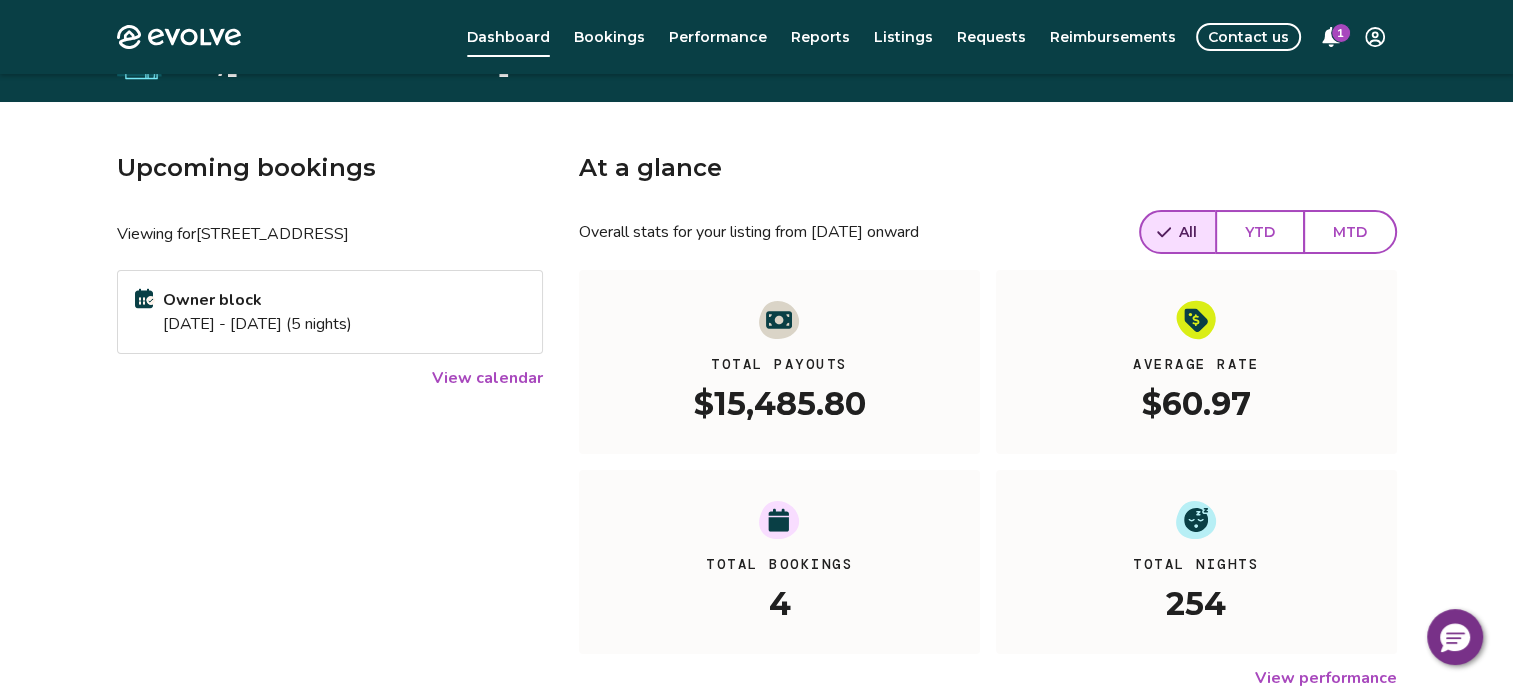 scroll, scrollTop: 0, scrollLeft: 0, axis: both 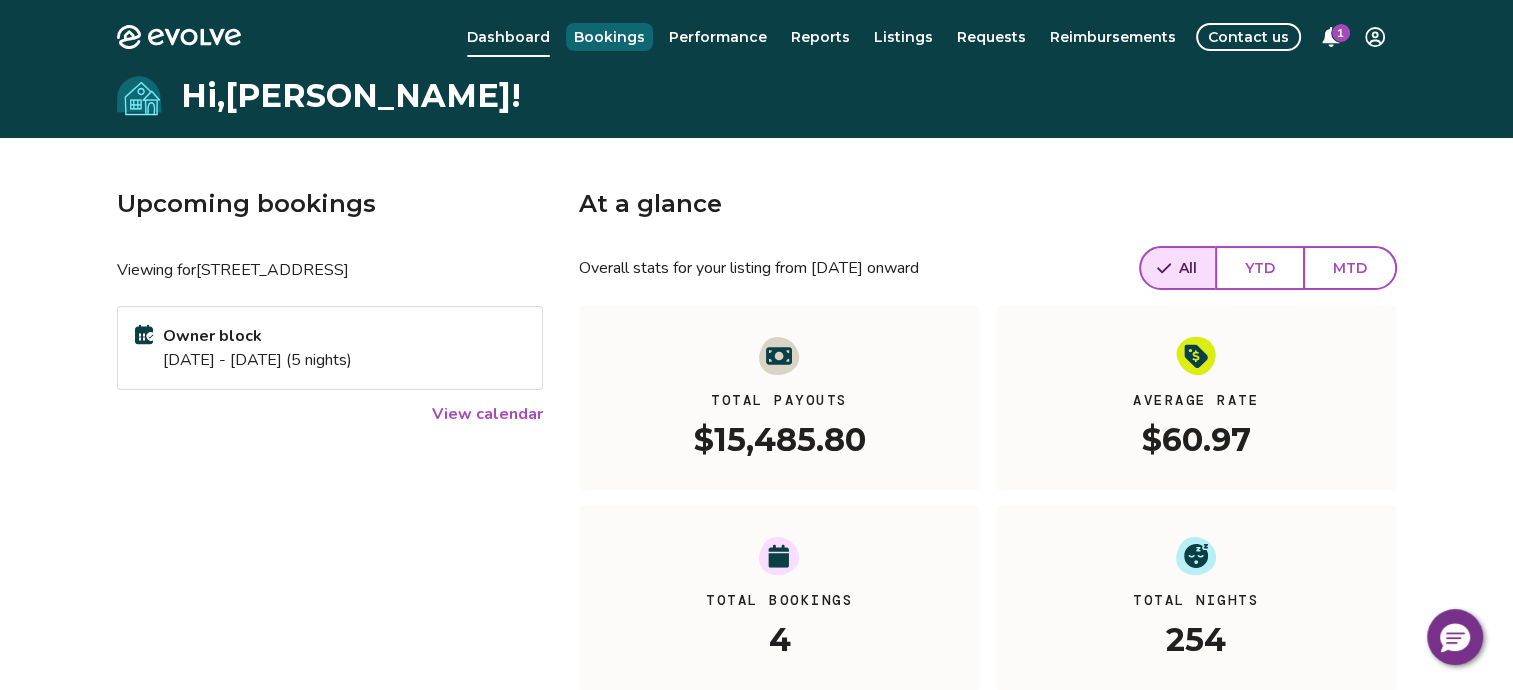 click on "Bookings" at bounding box center (609, 37) 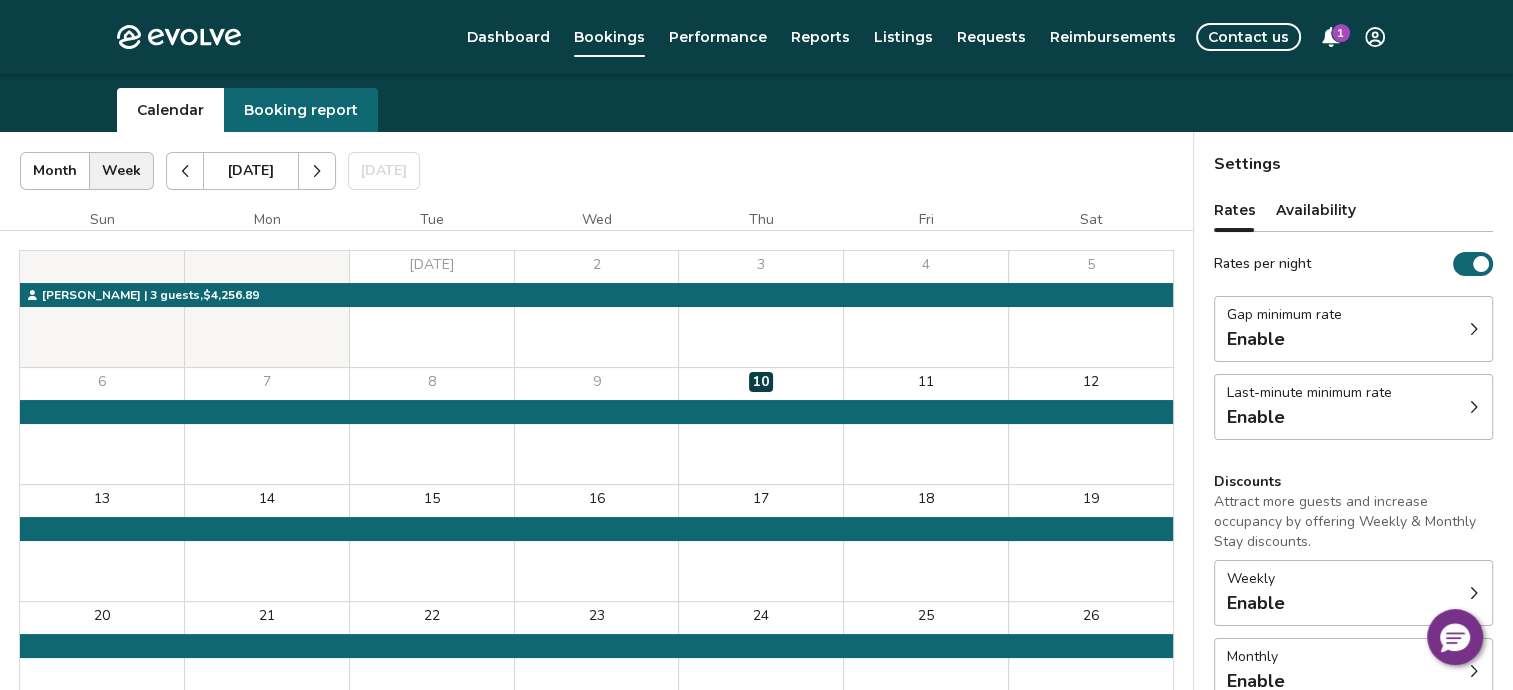 scroll, scrollTop: 0, scrollLeft: 0, axis: both 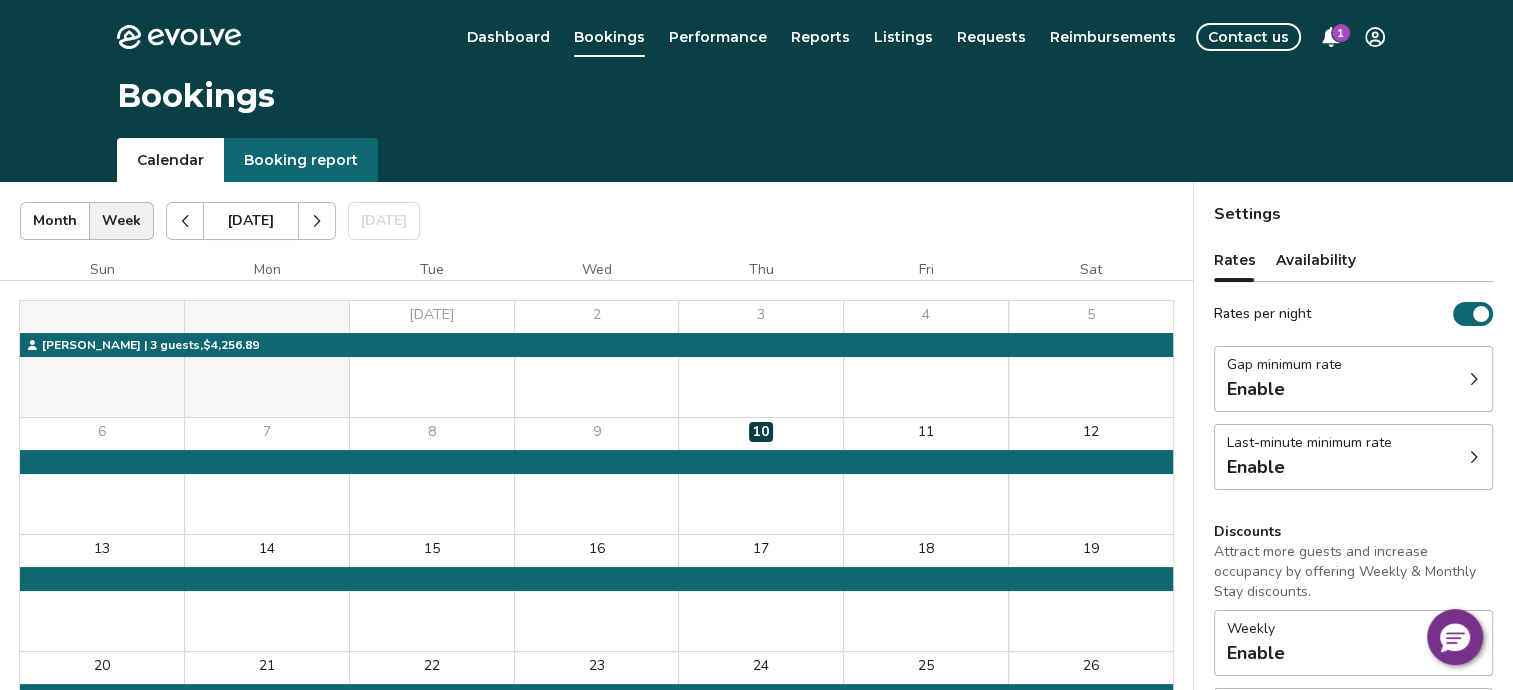 click at bounding box center (317, 221) 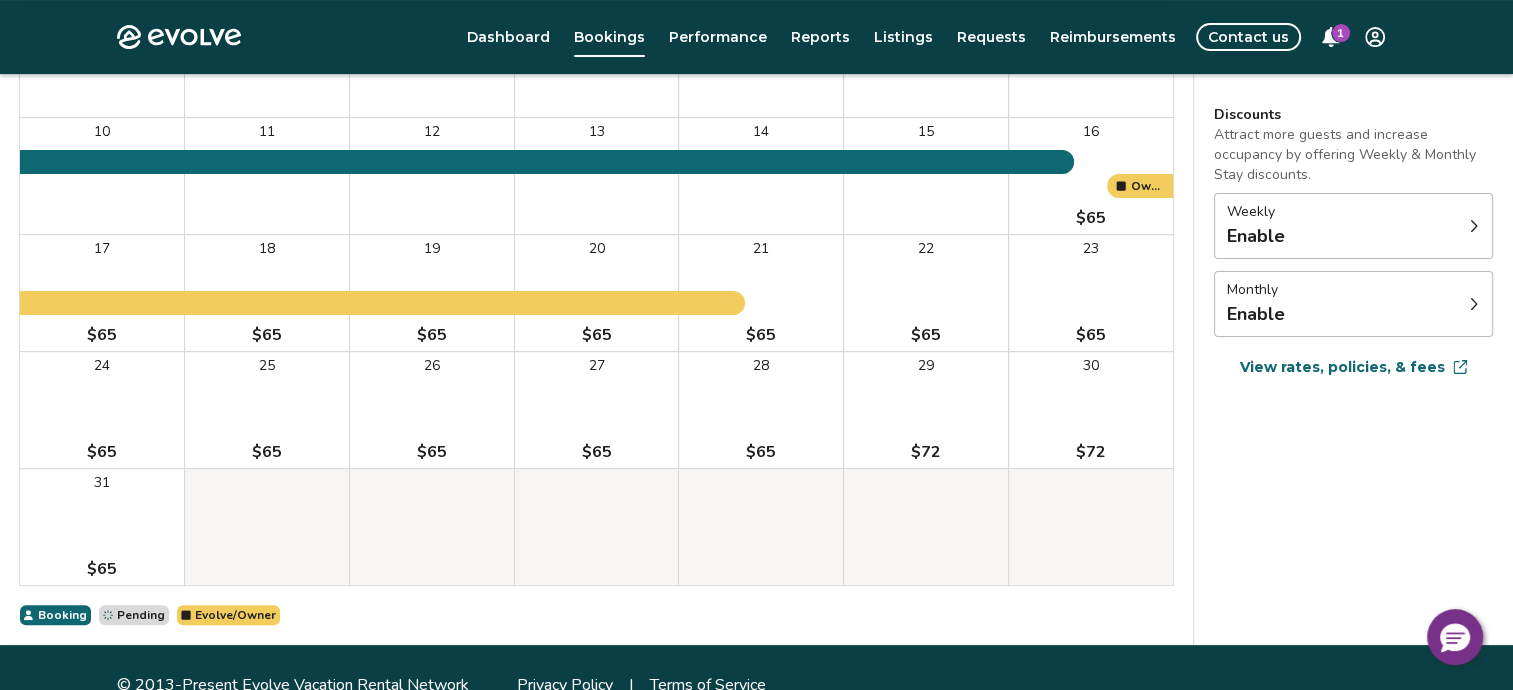 scroll, scrollTop: 451, scrollLeft: 0, axis: vertical 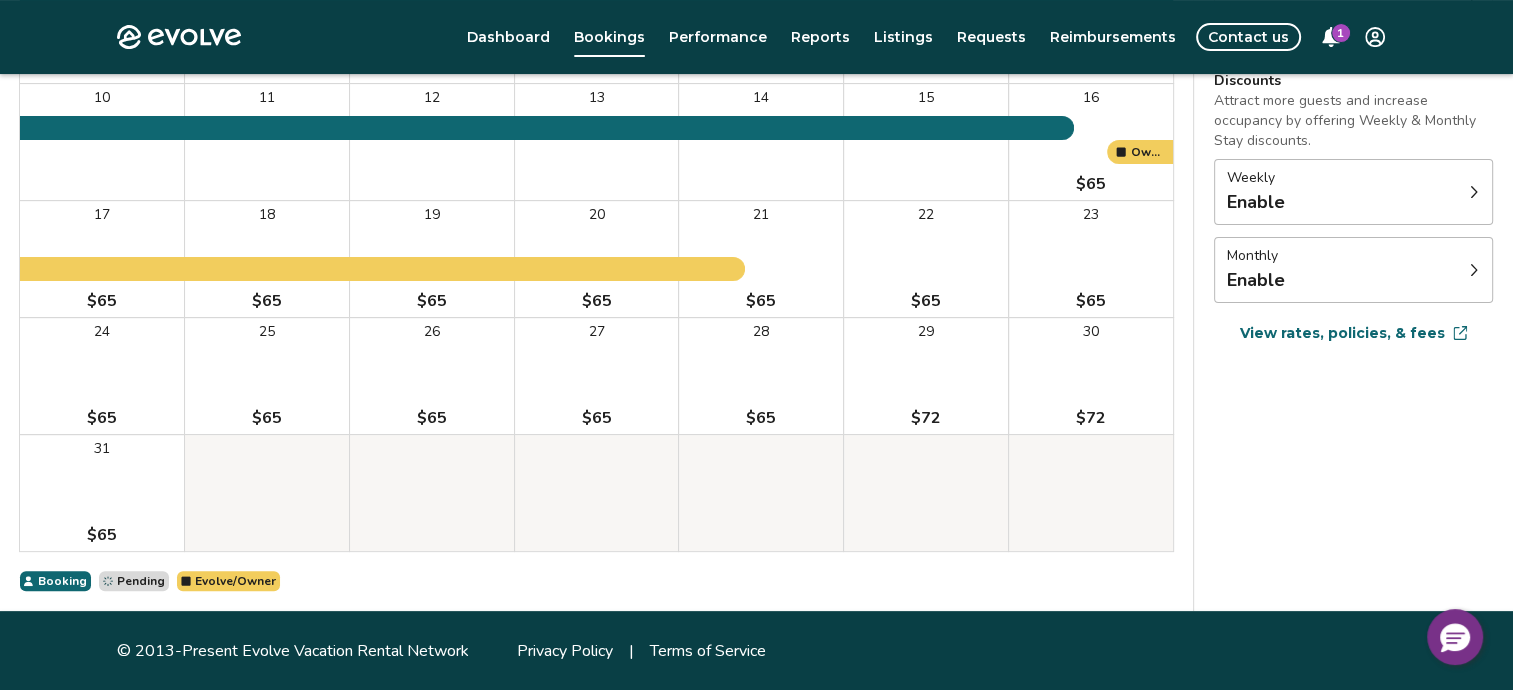 click on "View rates, policies, & fees" at bounding box center (1342, 333) 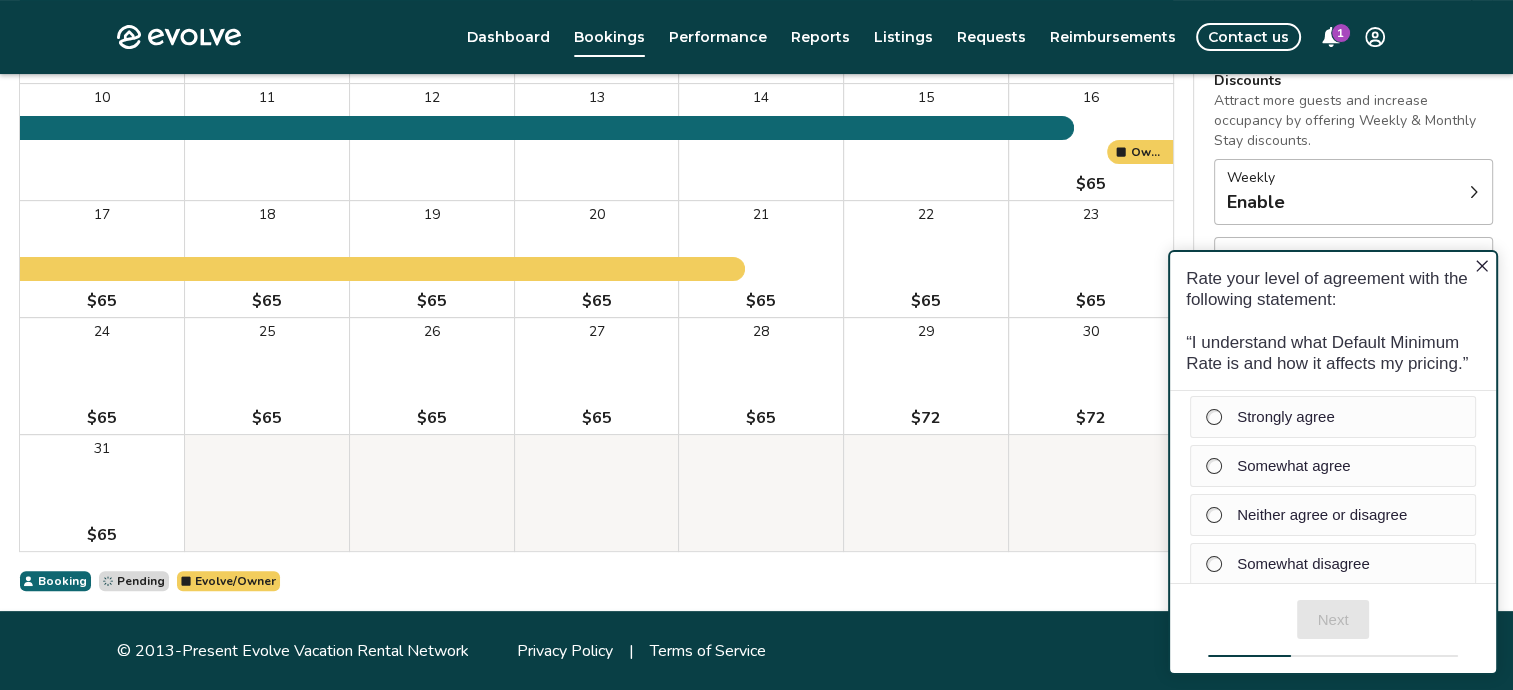scroll, scrollTop: 0, scrollLeft: 0, axis: both 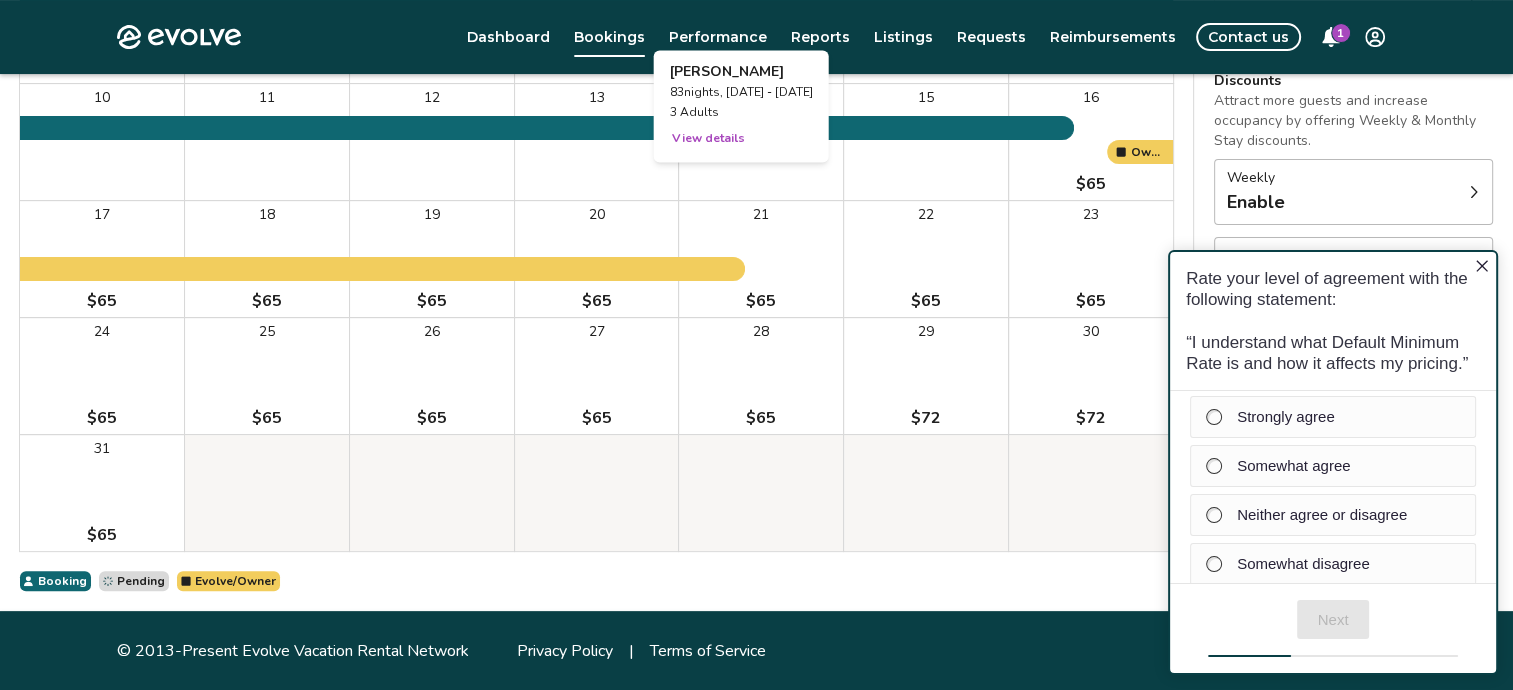 click on "View details" at bounding box center [708, 138] 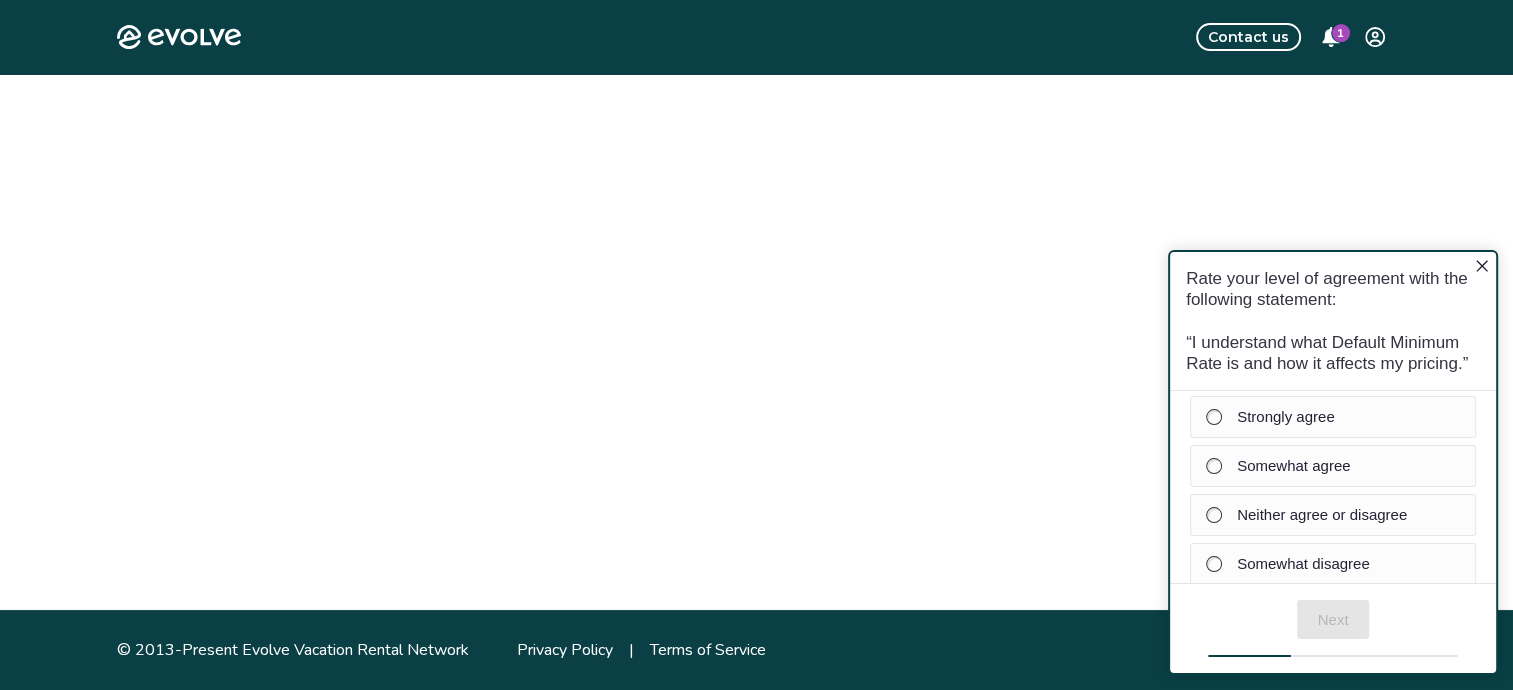 scroll, scrollTop: 0, scrollLeft: 0, axis: both 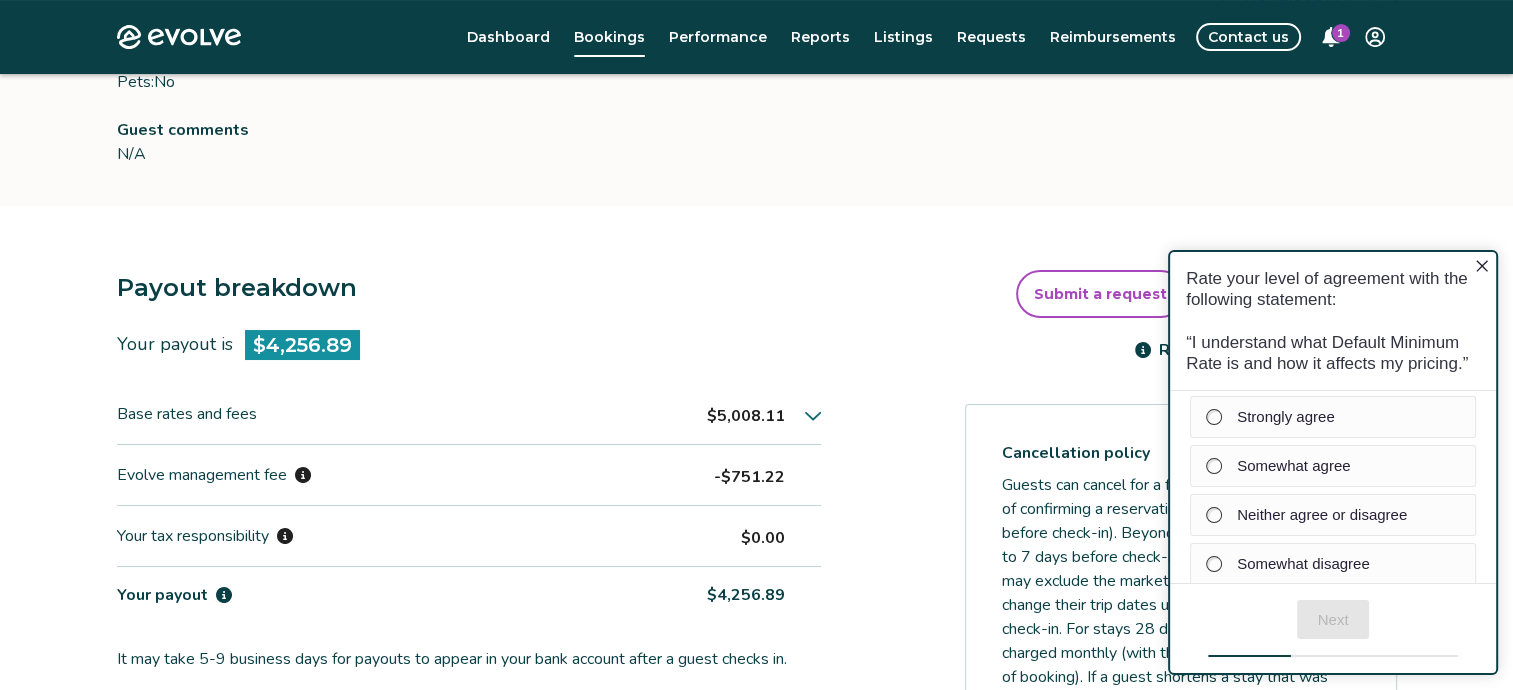 click 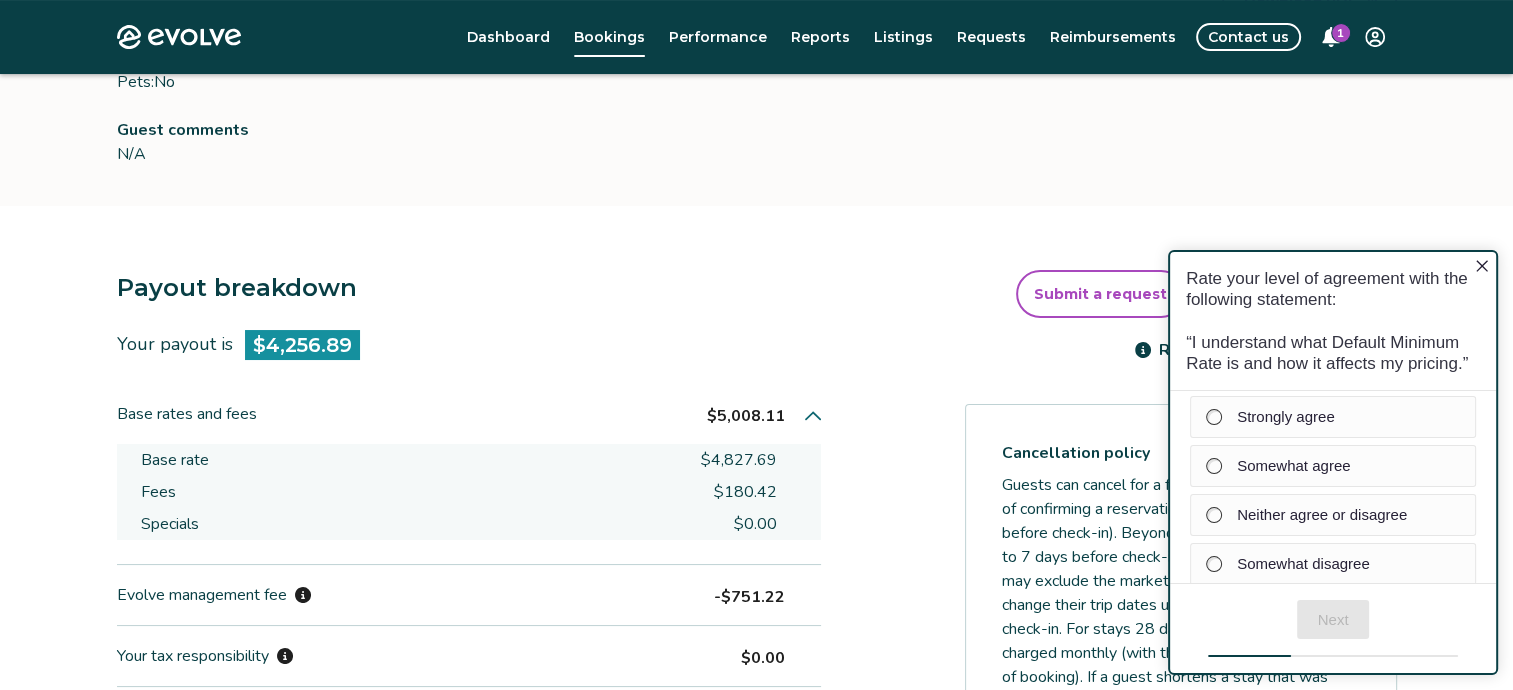 click 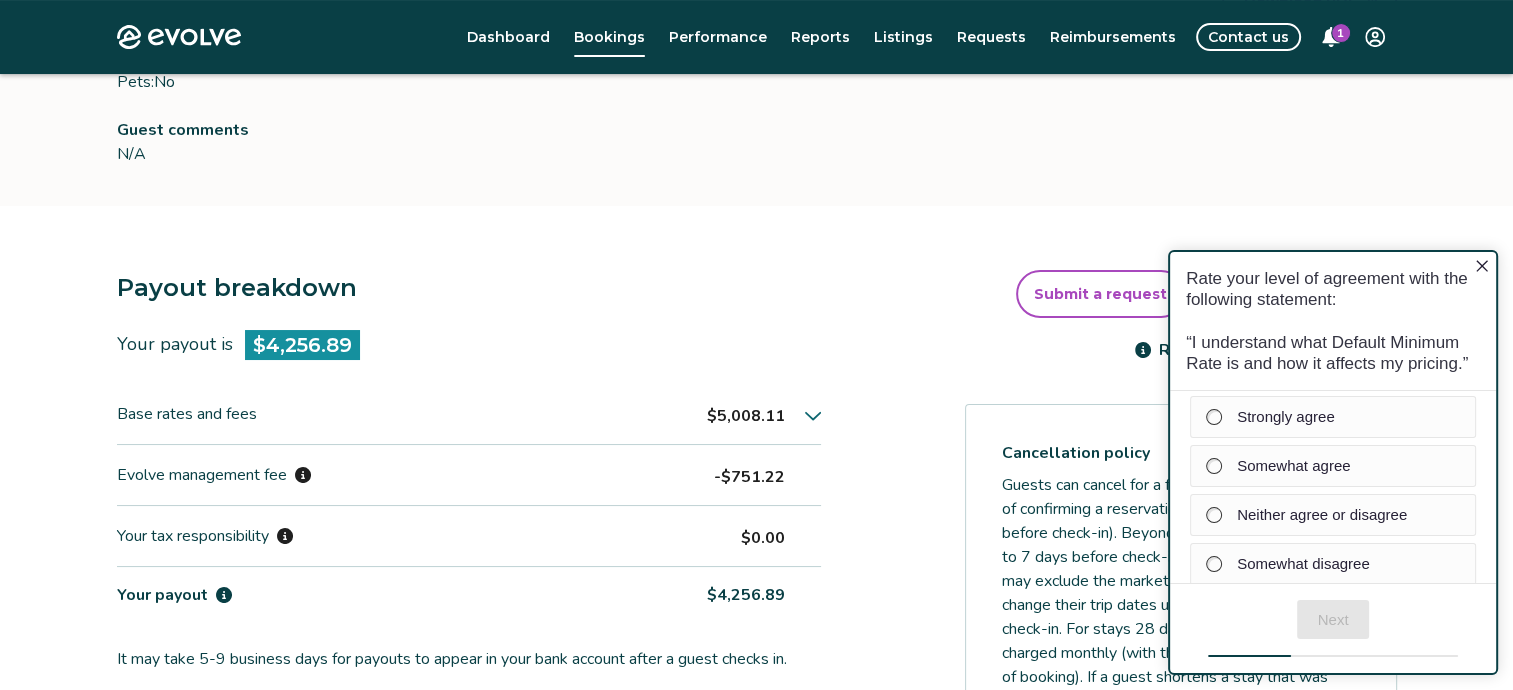 click on "$5,008.11" at bounding box center [764, 414] 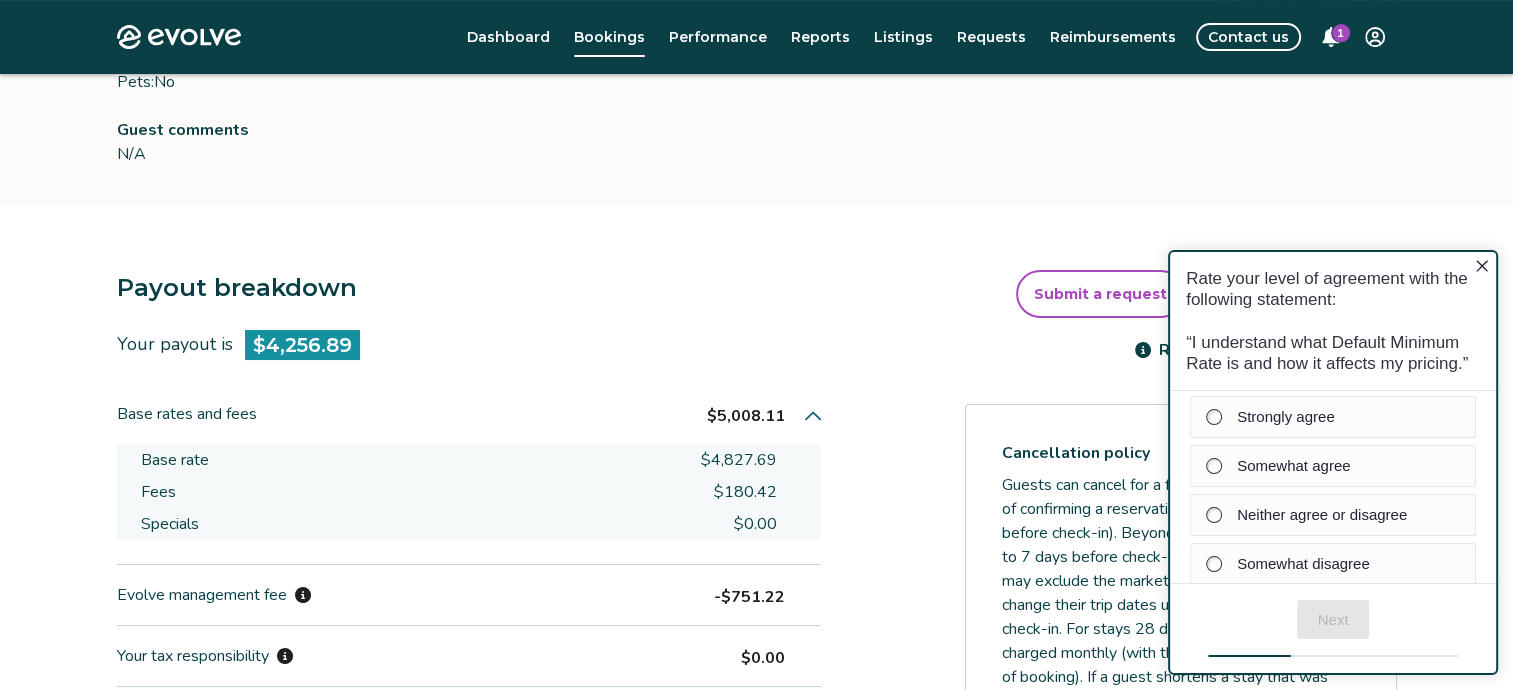click 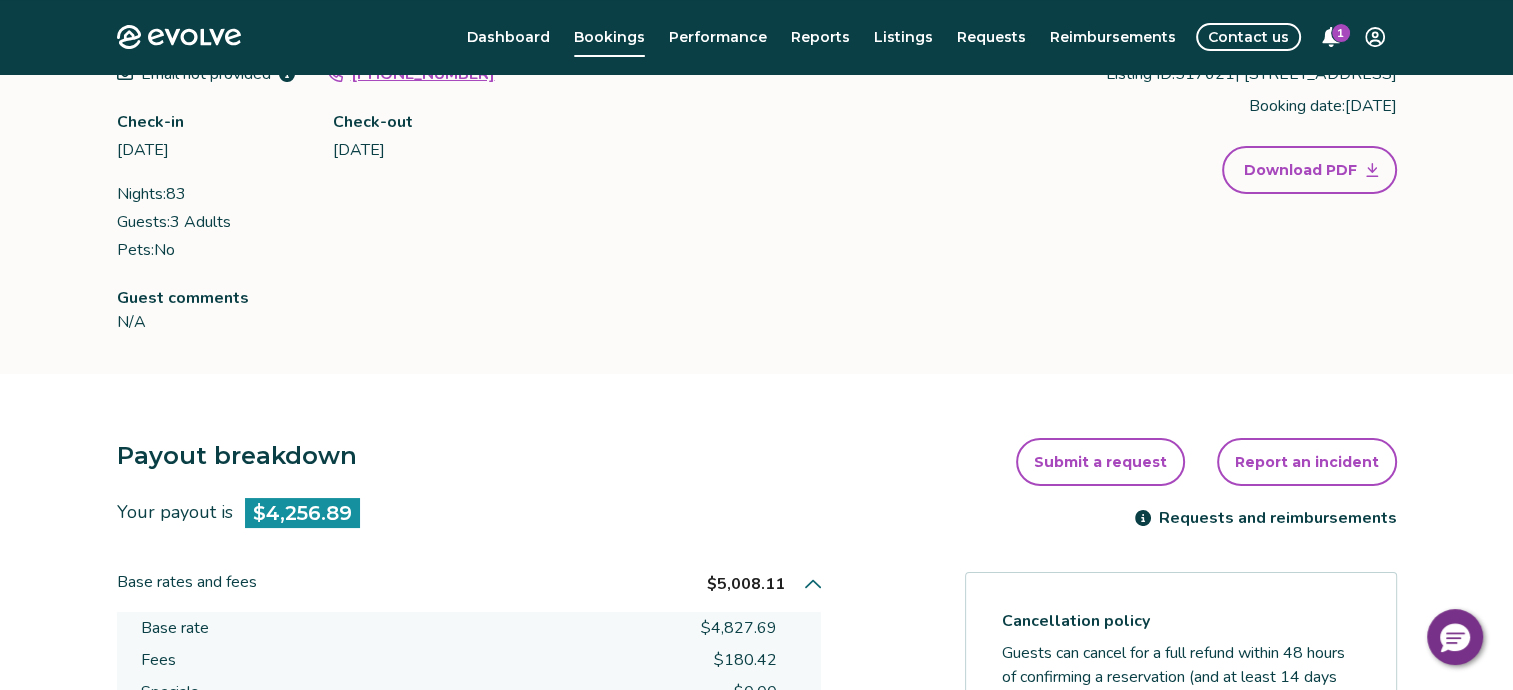 scroll, scrollTop: 0, scrollLeft: 0, axis: both 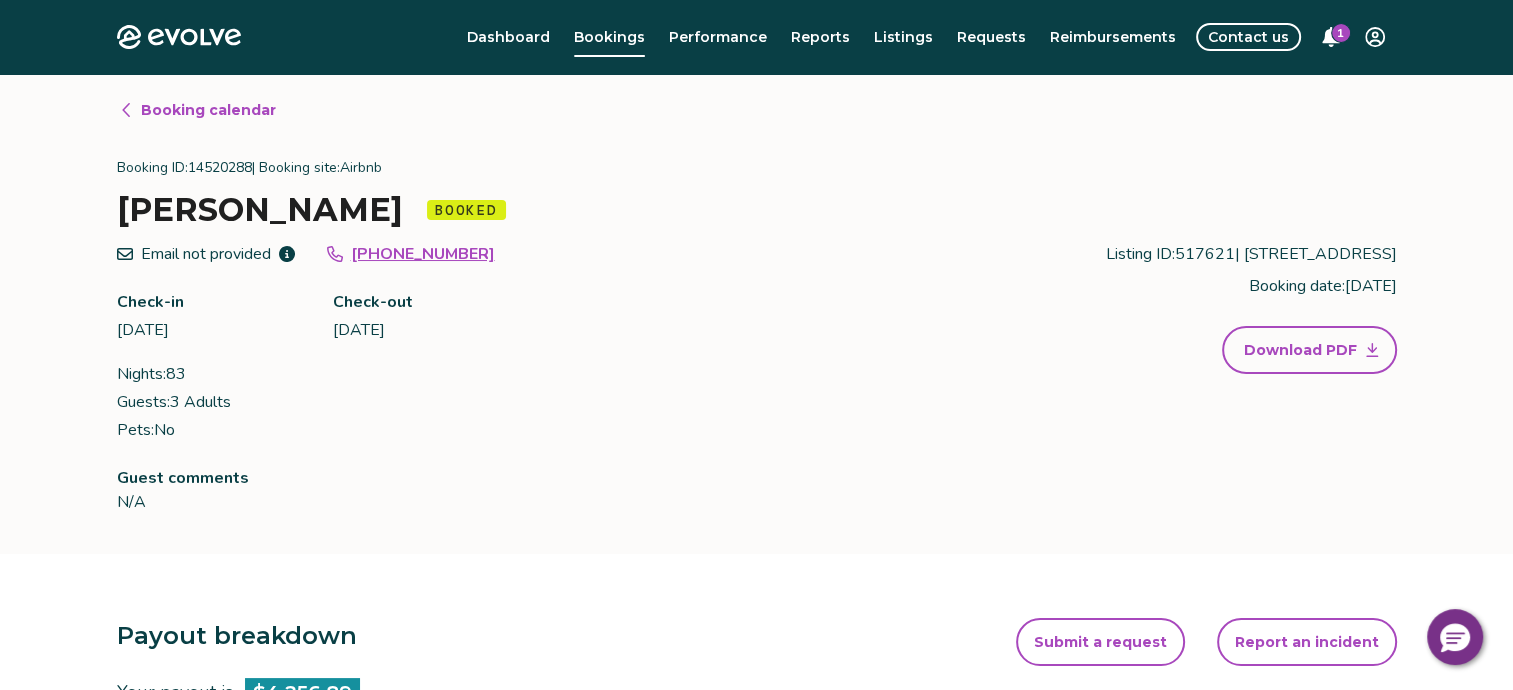 click on "1" at bounding box center [1341, 33] 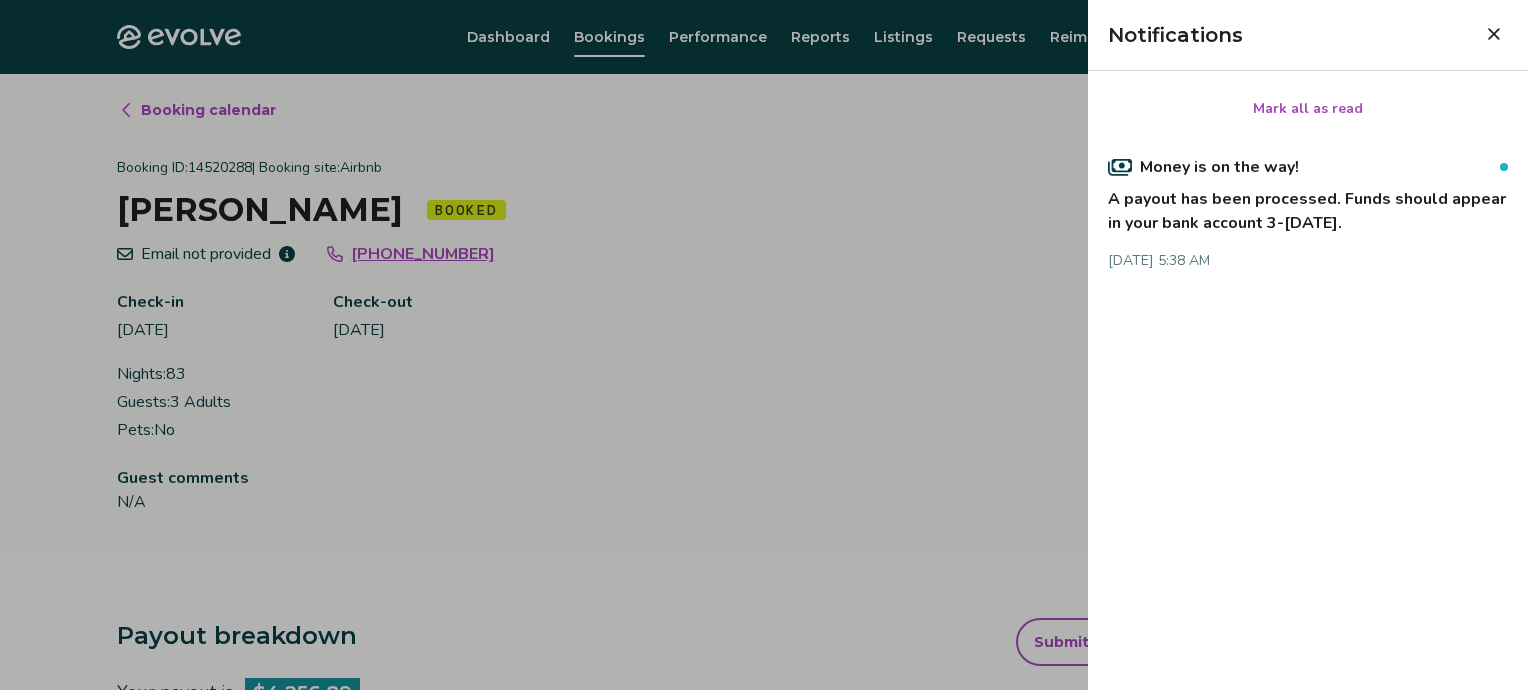 click on "Notifications" at bounding box center (1290, 35) 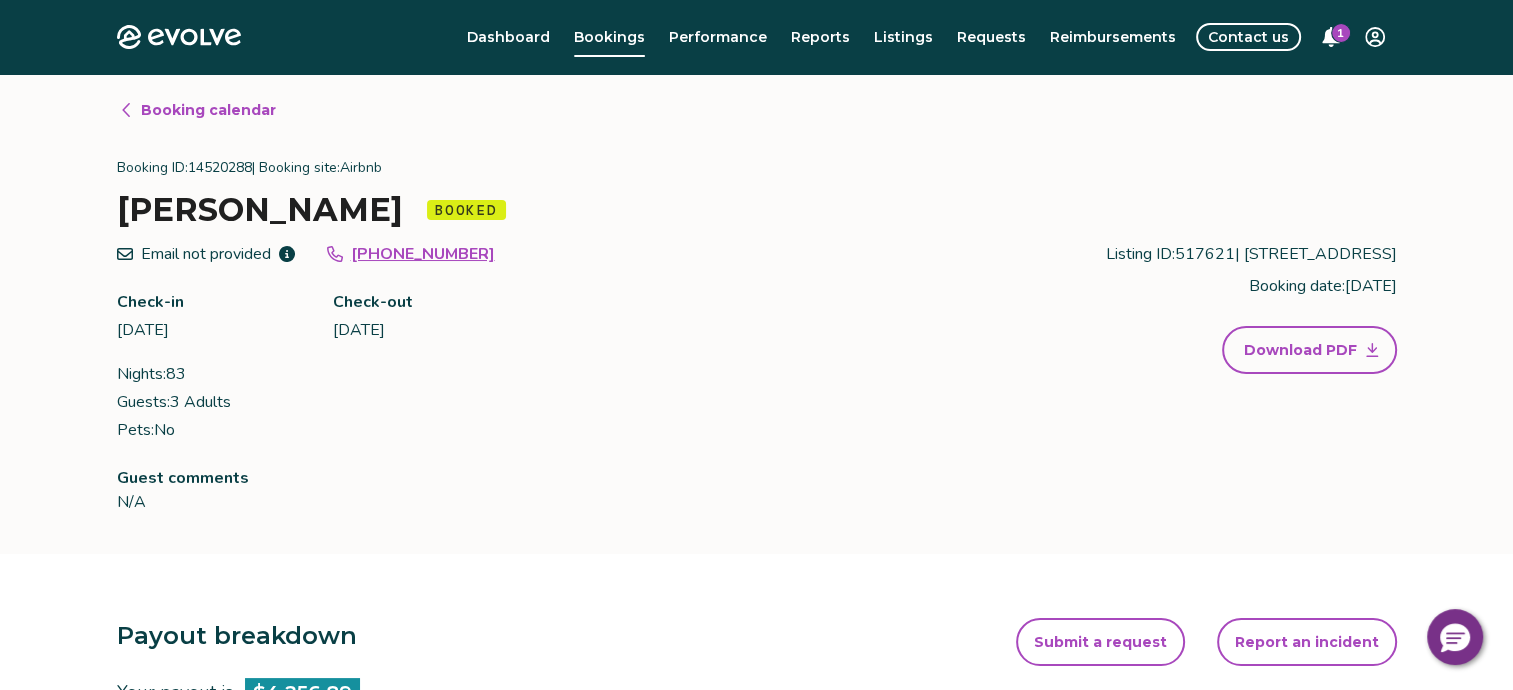 click on "[PHONE_NUMBER]" at bounding box center (423, 254) 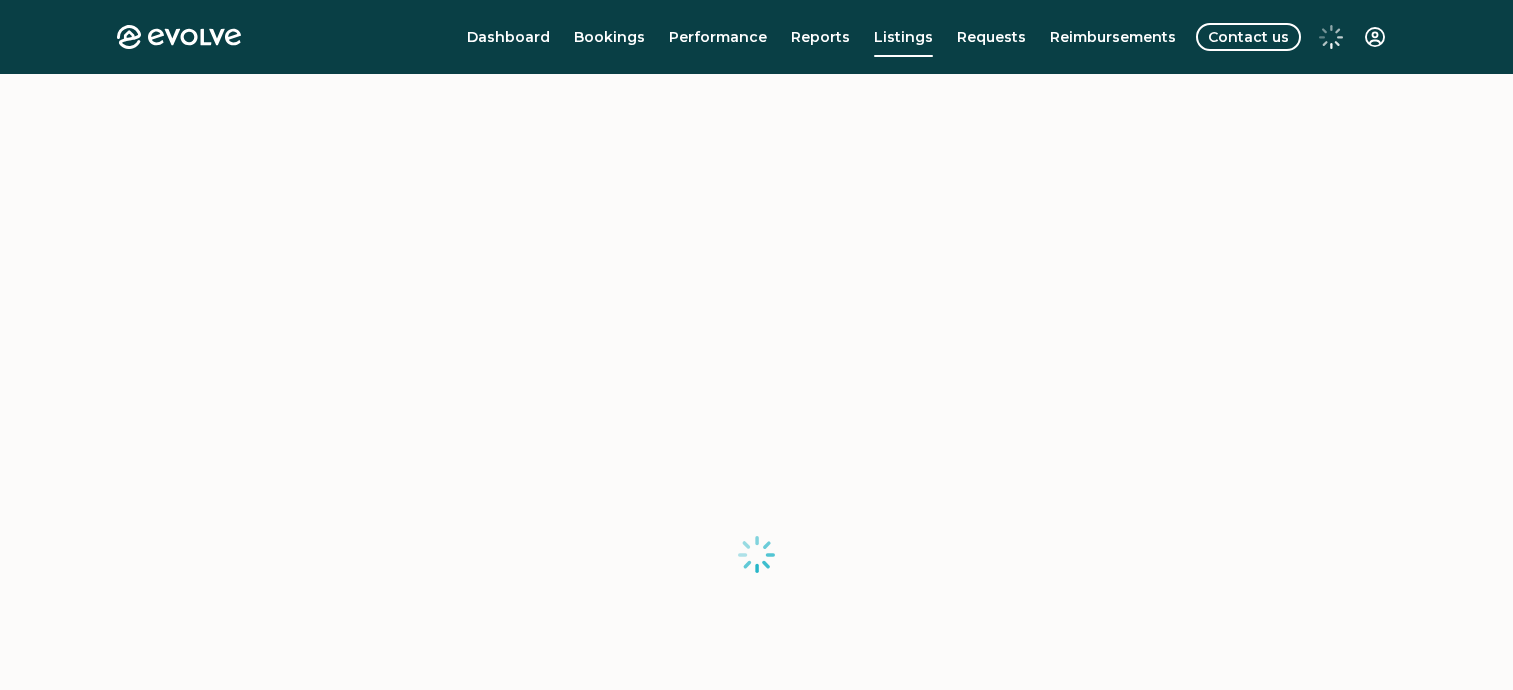 scroll, scrollTop: 0, scrollLeft: 0, axis: both 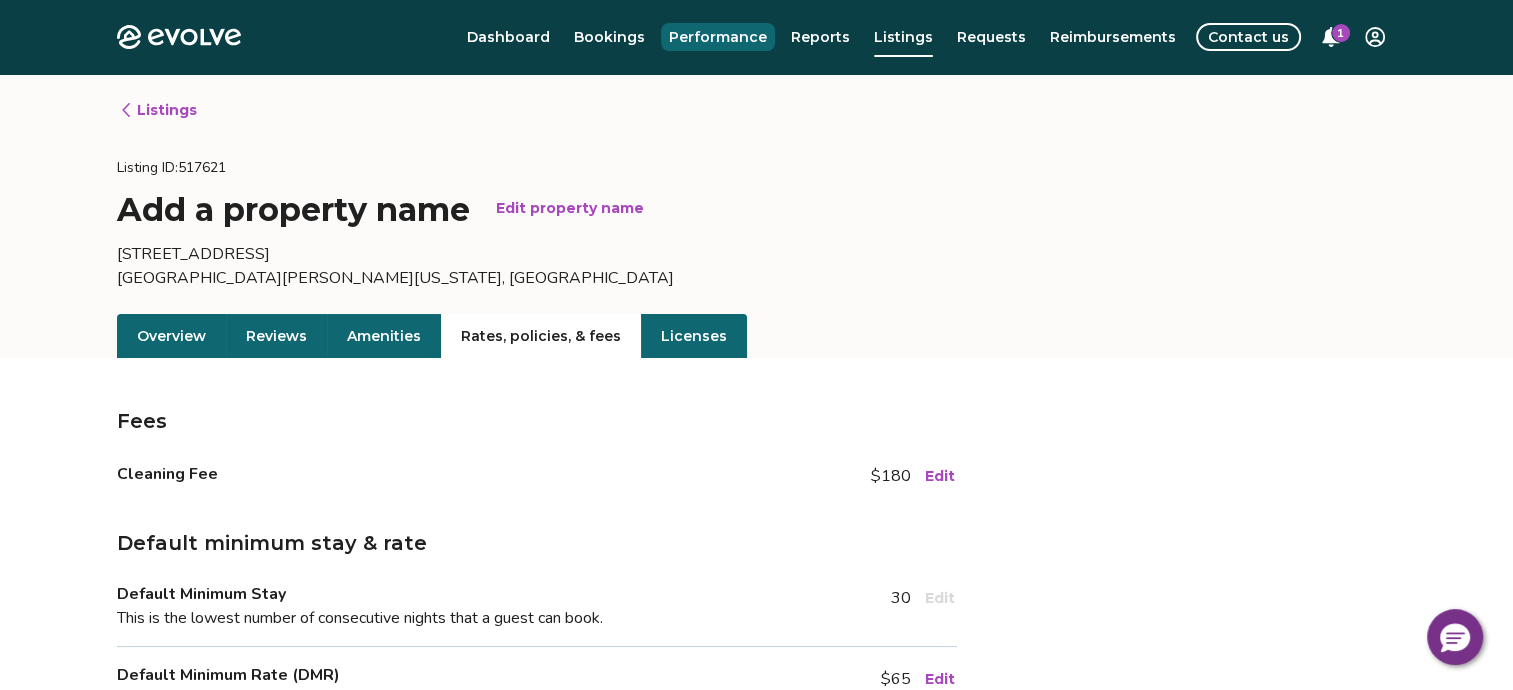 click on "Performance" at bounding box center (718, 37) 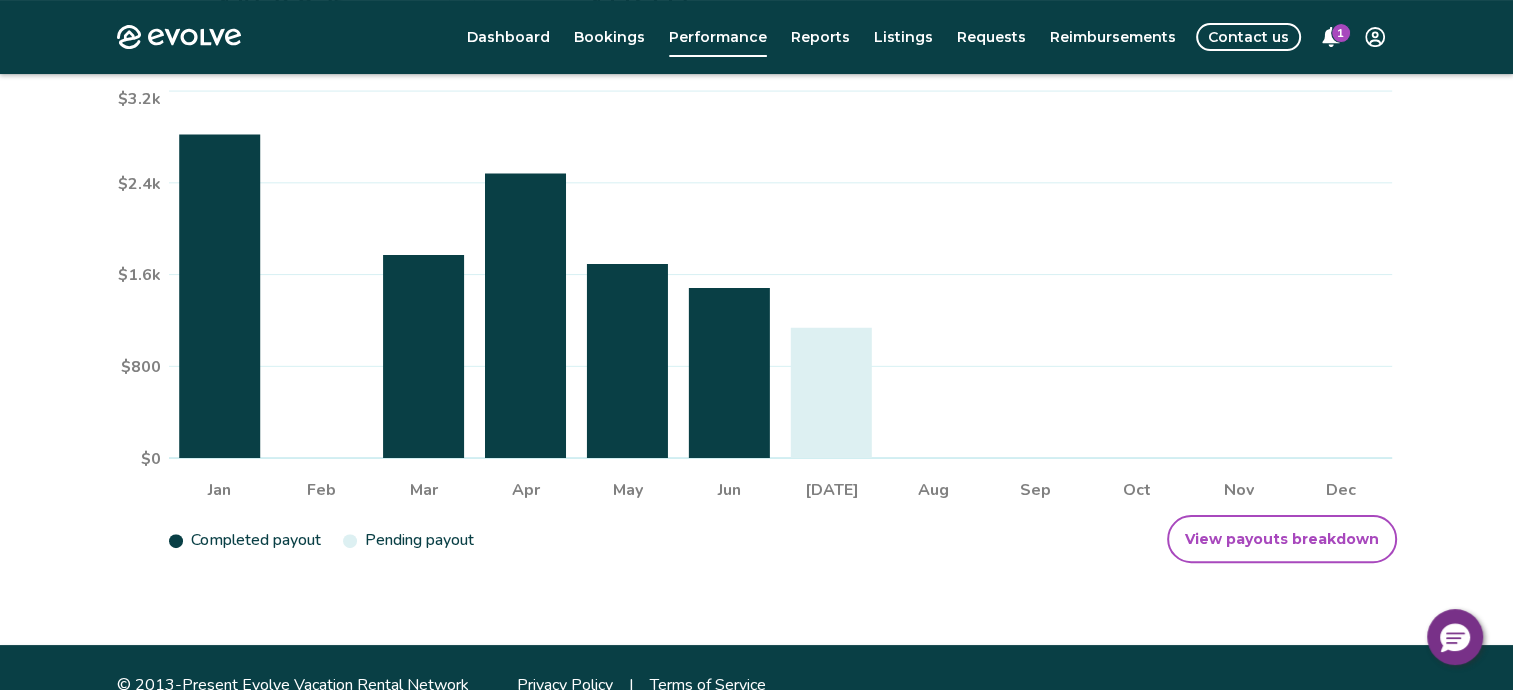 scroll, scrollTop: 432, scrollLeft: 0, axis: vertical 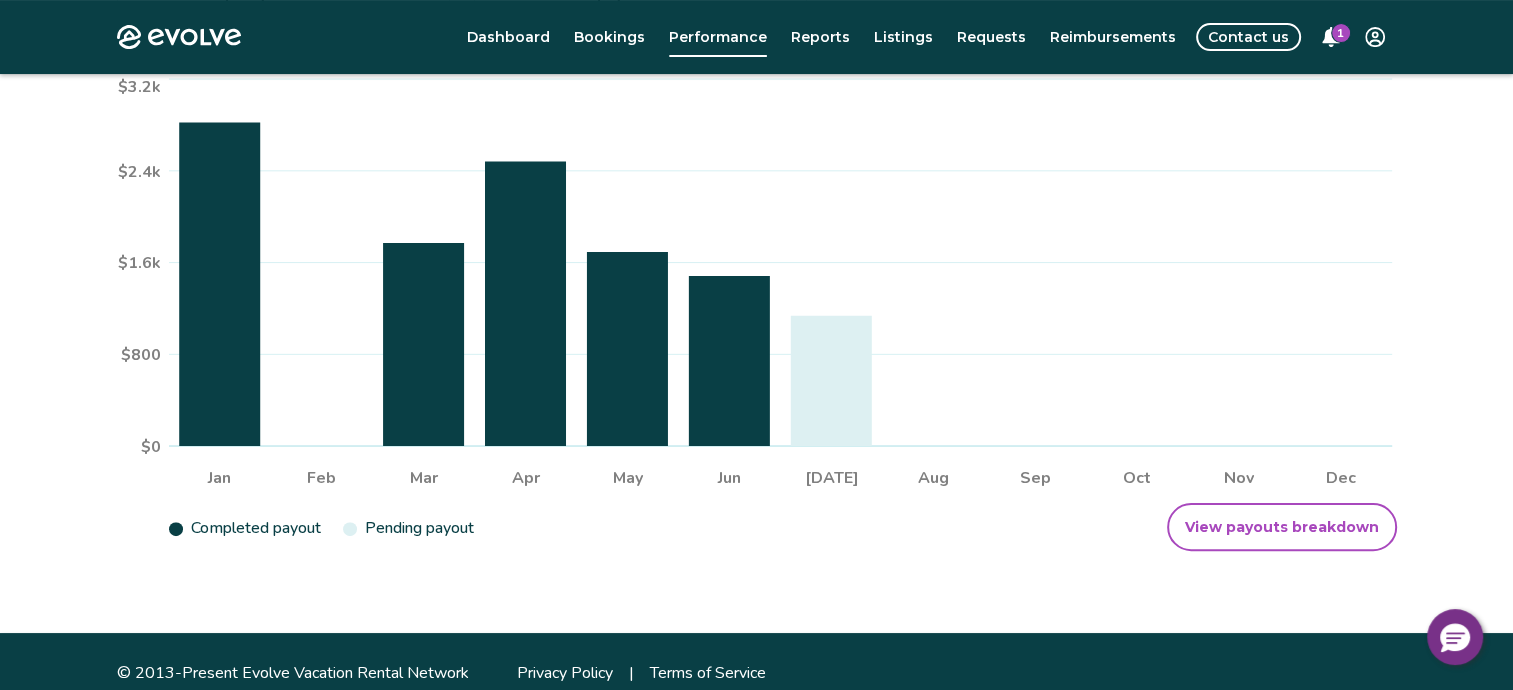 click on "View payouts breakdown" at bounding box center (1282, 527) 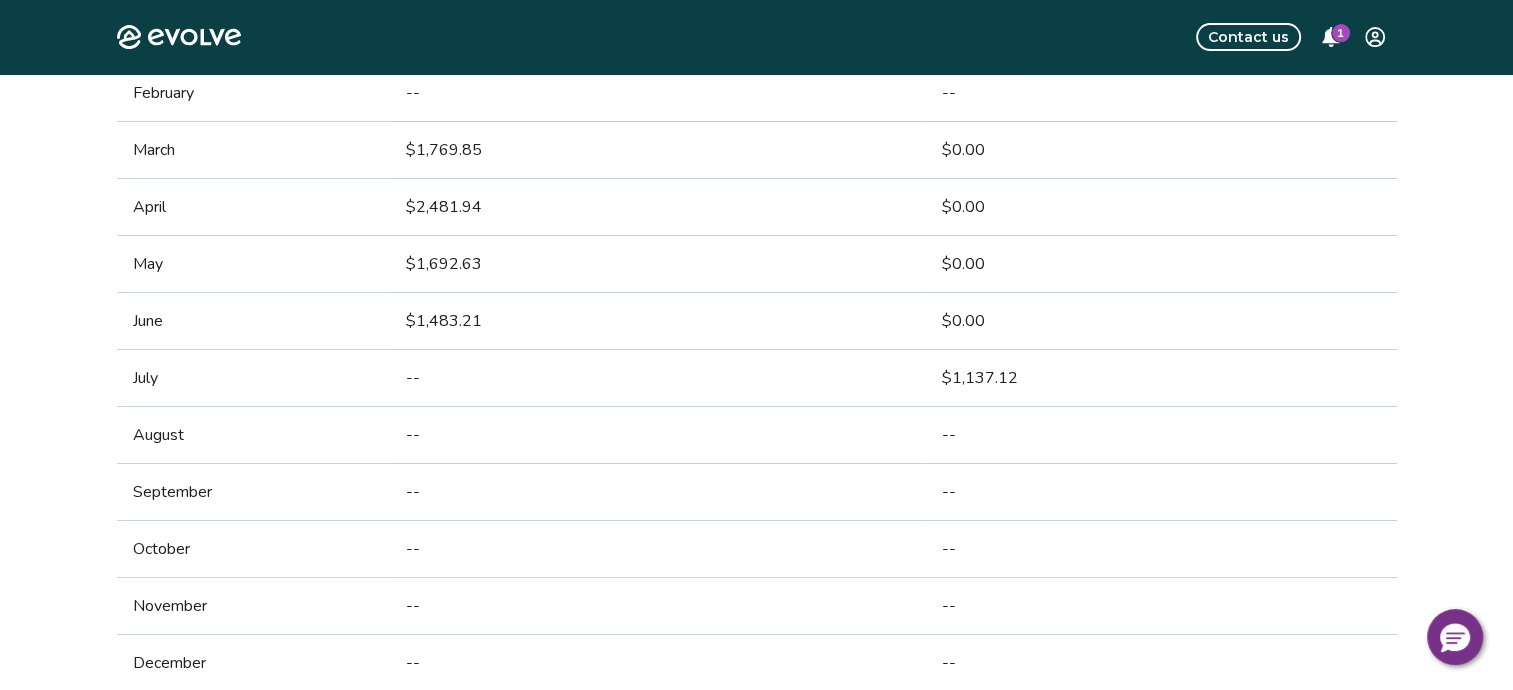 scroll, scrollTop: 0, scrollLeft: 0, axis: both 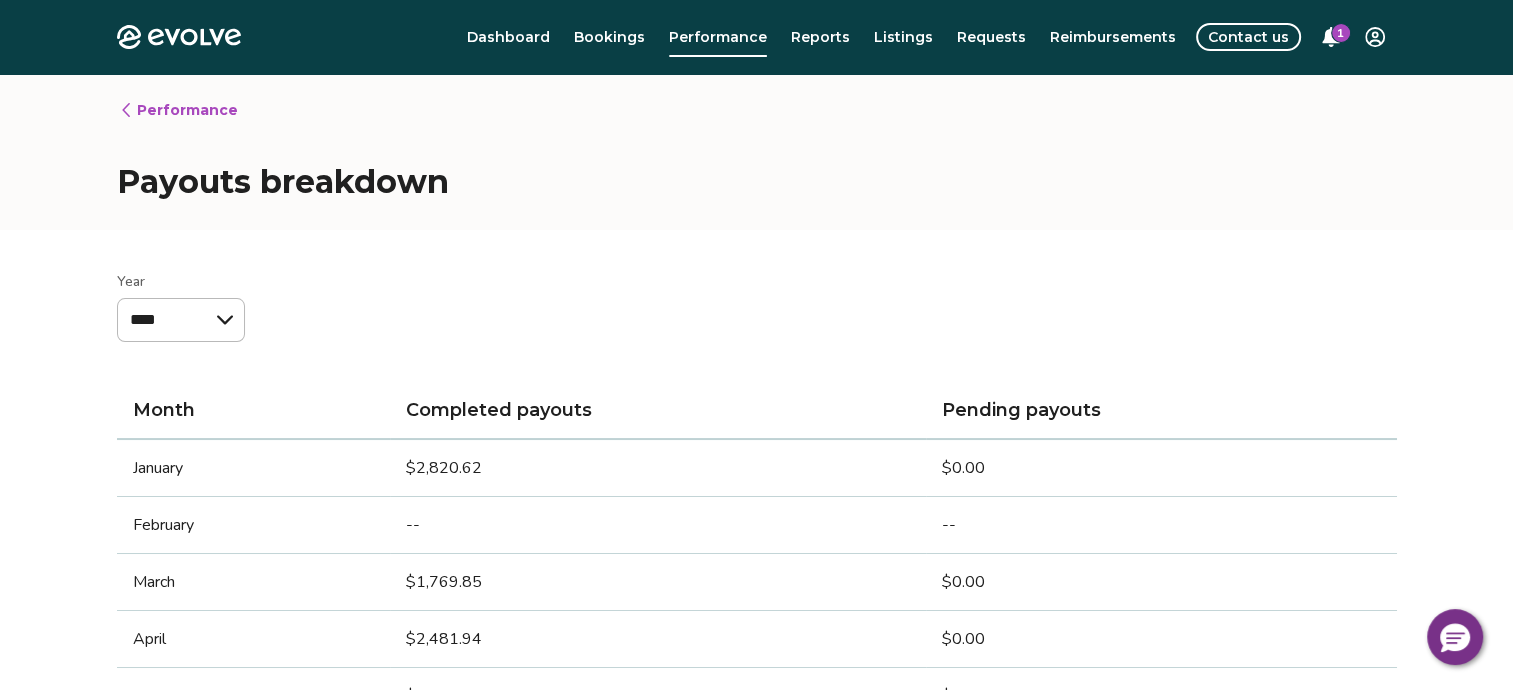 click on "1" at bounding box center [1341, 33] 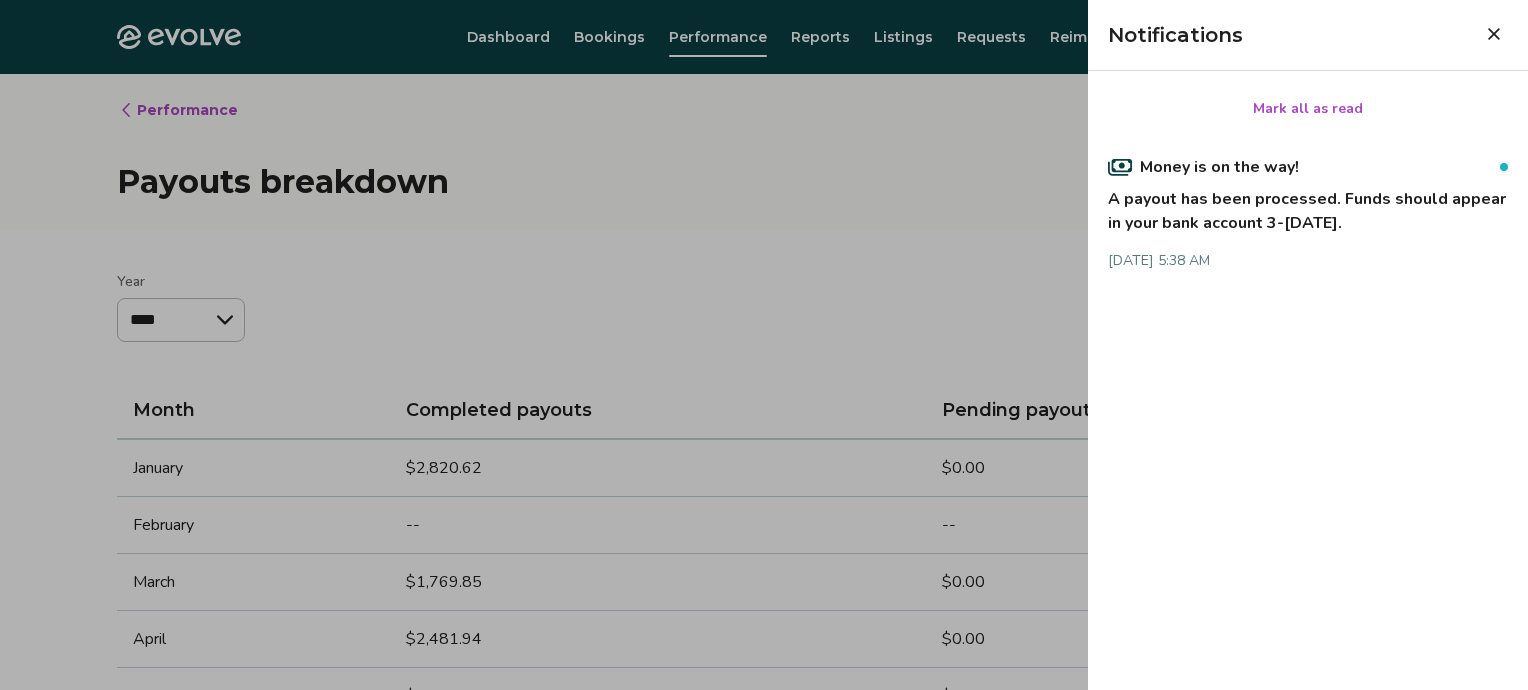 click on "Mark all as read" at bounding box center [1308, 109] 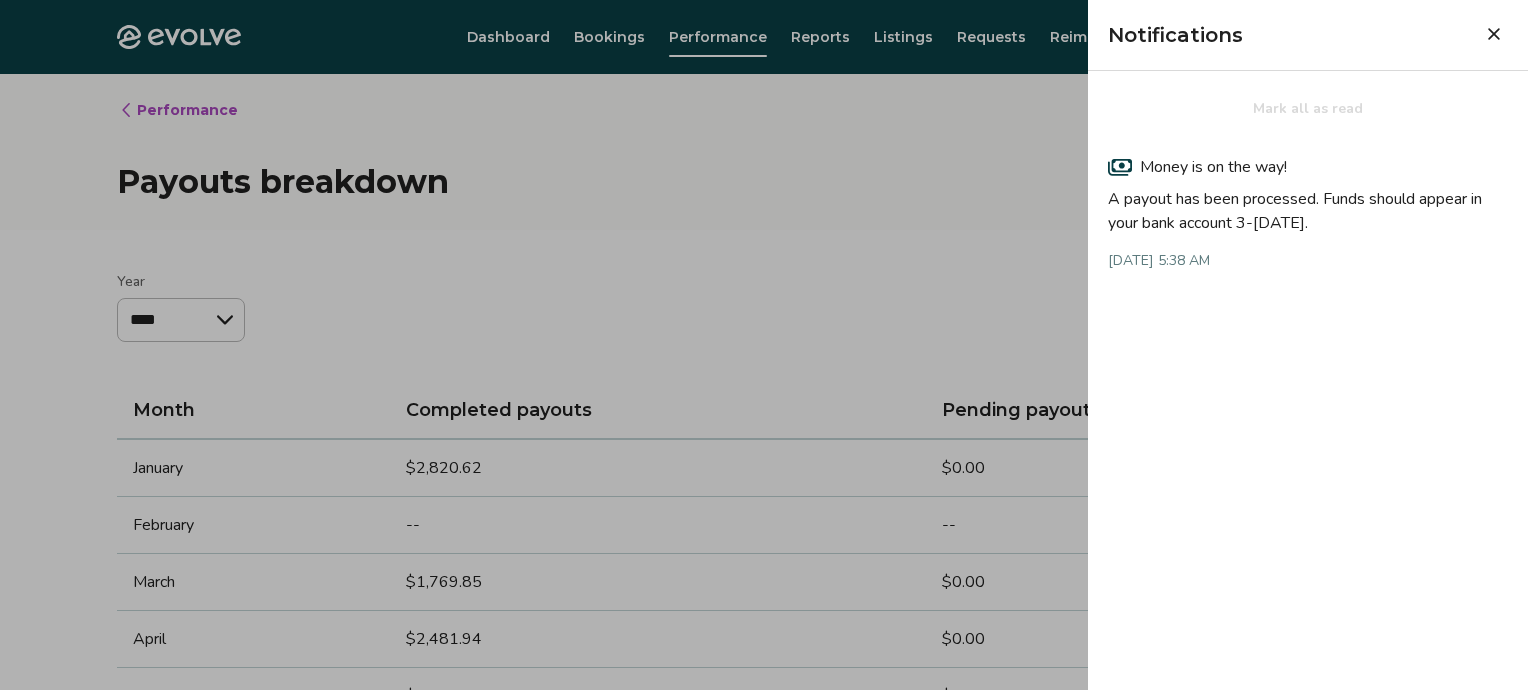 click at bounding box center [1494, 34] 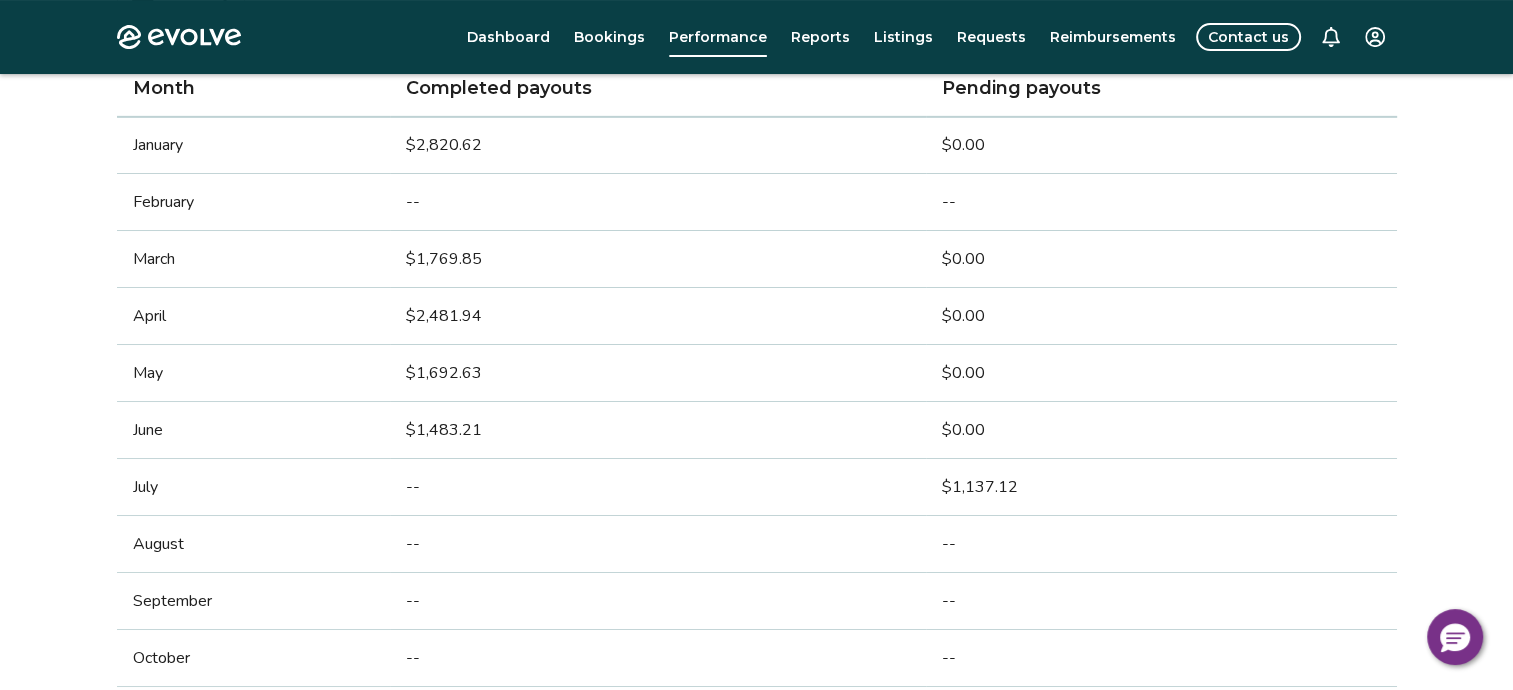scroll, scrollTop: 324, scrollLeft: 0, axis: vertical 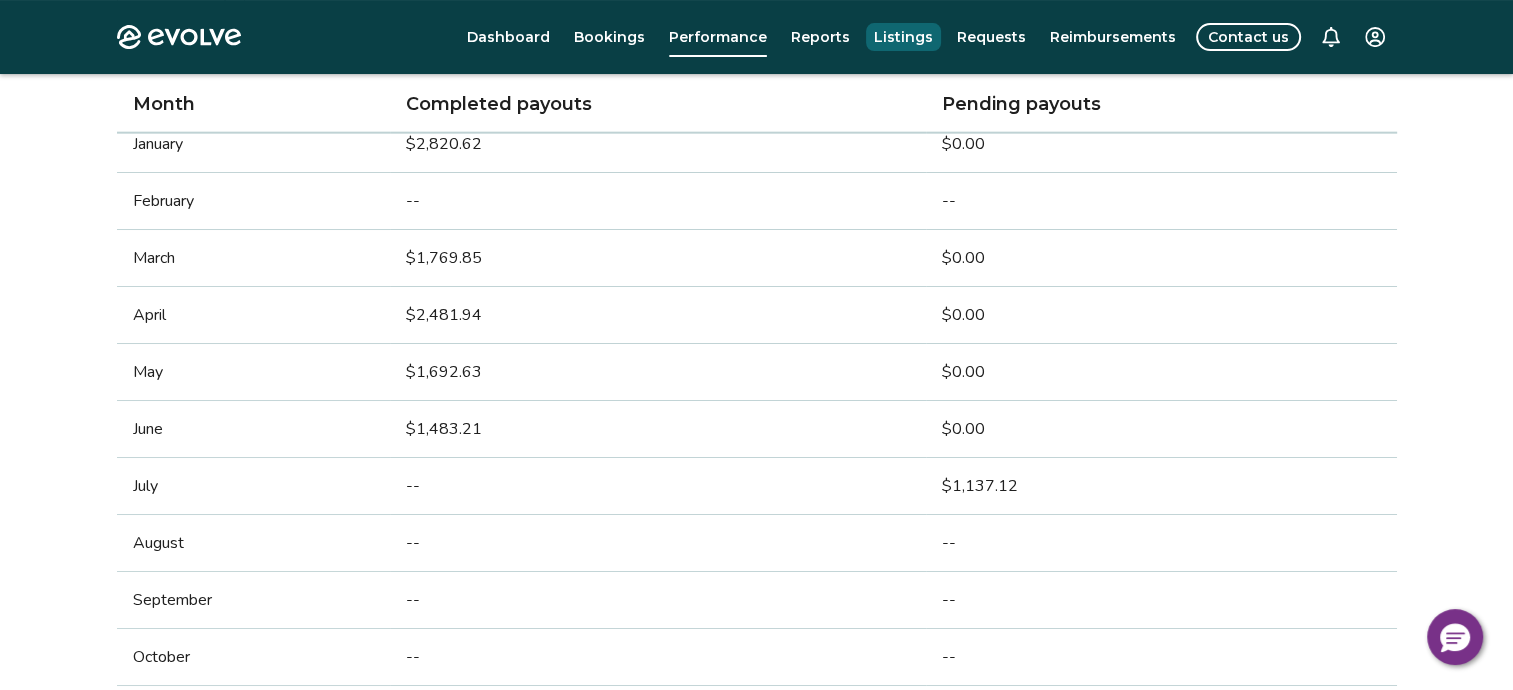 click on "Listings" at bounding box center (903, 37) 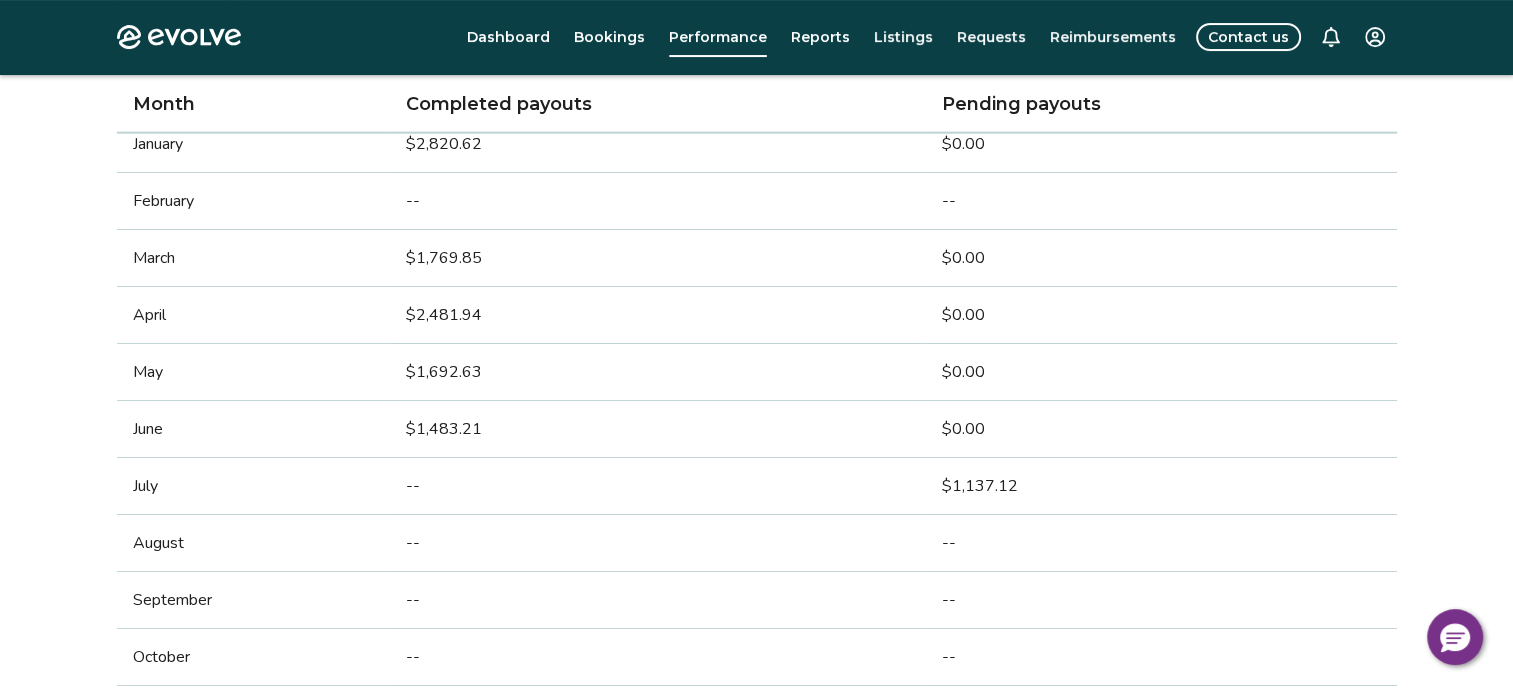 scroll, scrollTop: 0, scrollLeft: 0, axis: both 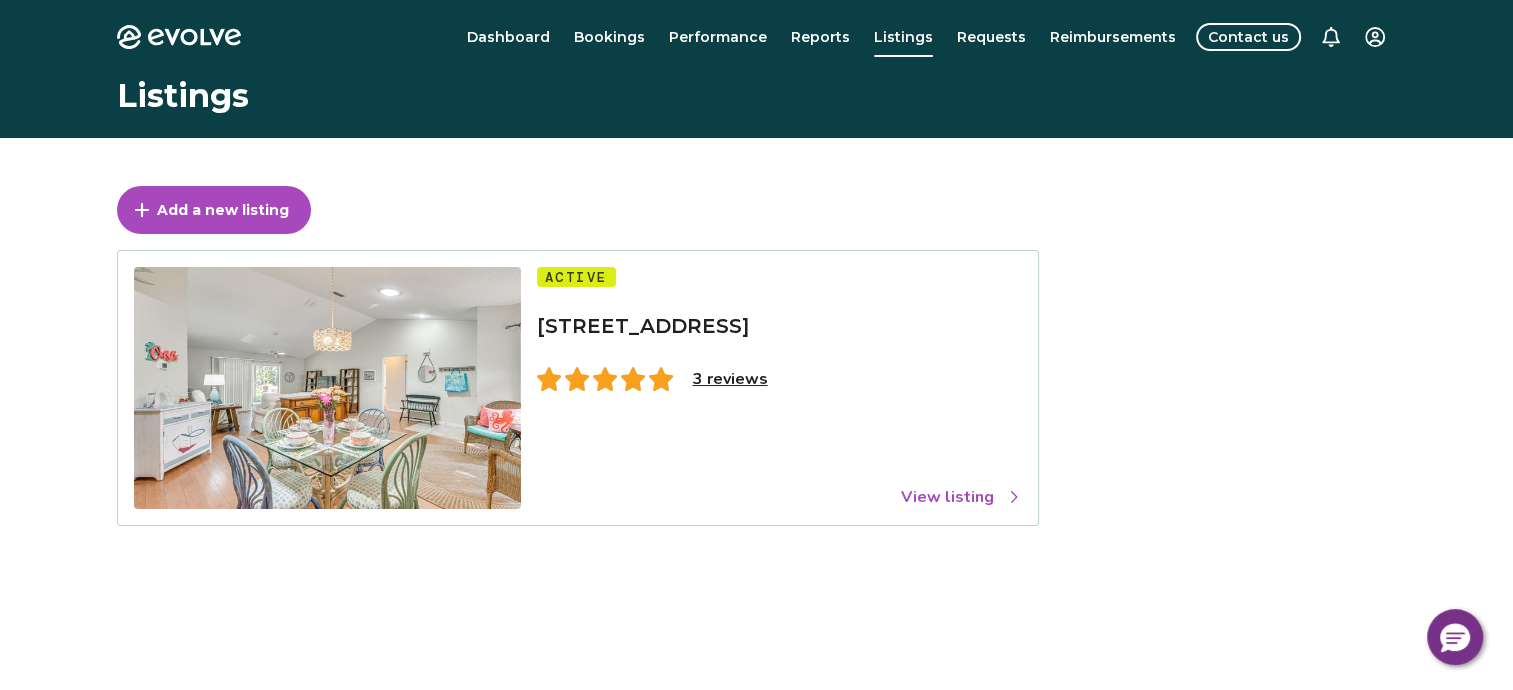 click on "3 reviews" at bounding box center (730, 379) 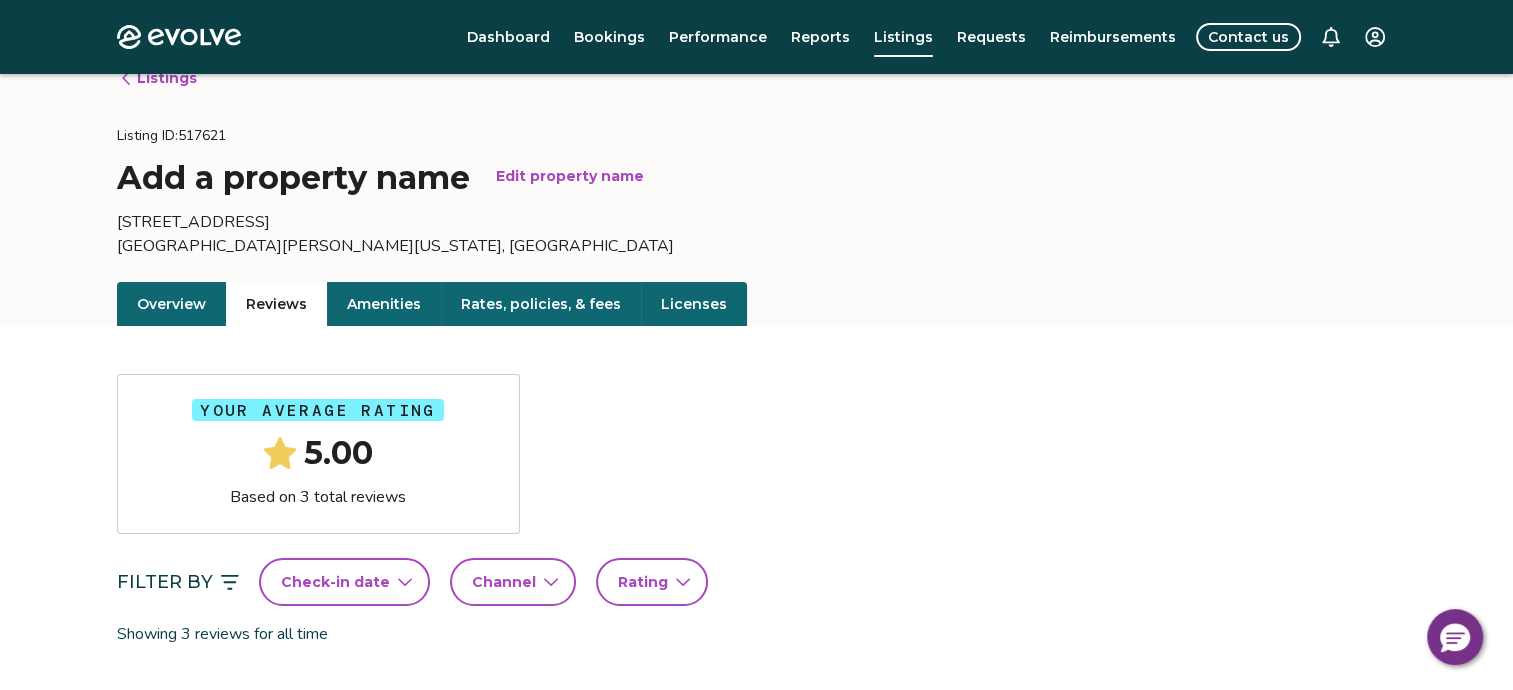 scroll, scrollTop: 0, scrollLeft: 0, axis: both 